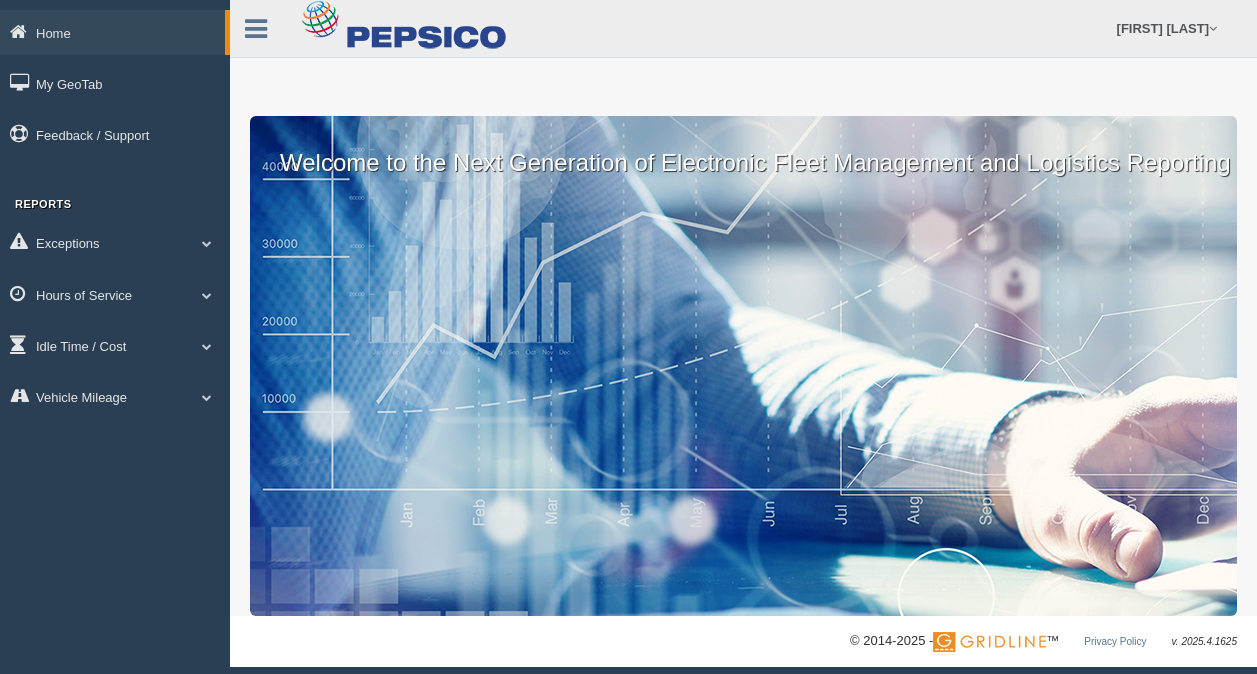 scroll, scrollTop: 0, scrollLeft: 0, axis: both 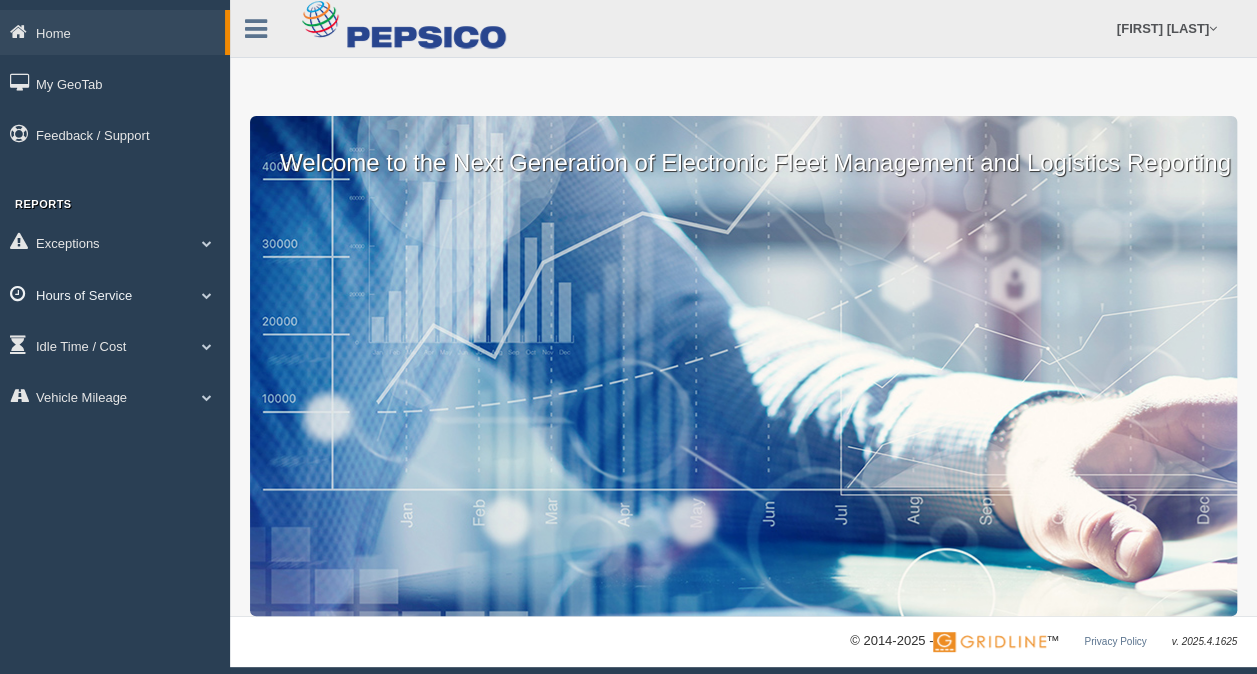 click at bounding box center (207, 243) 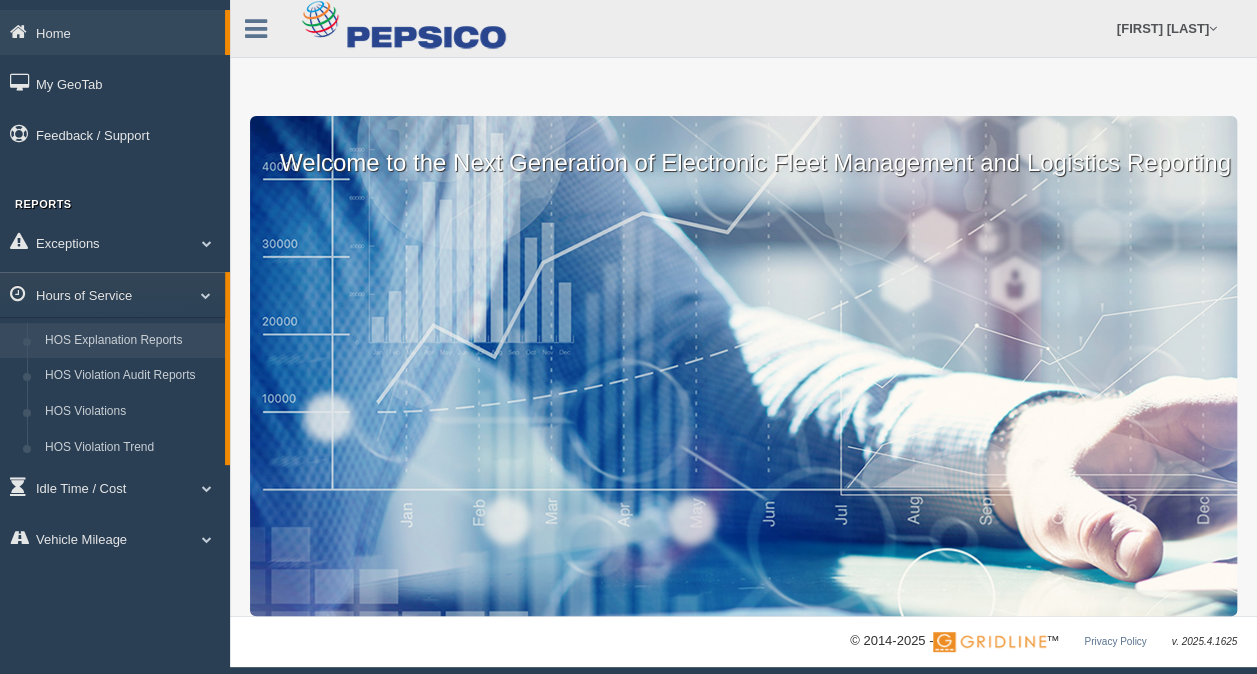 click on "HOS Explanation Reports" at bounding box center (130, 341) 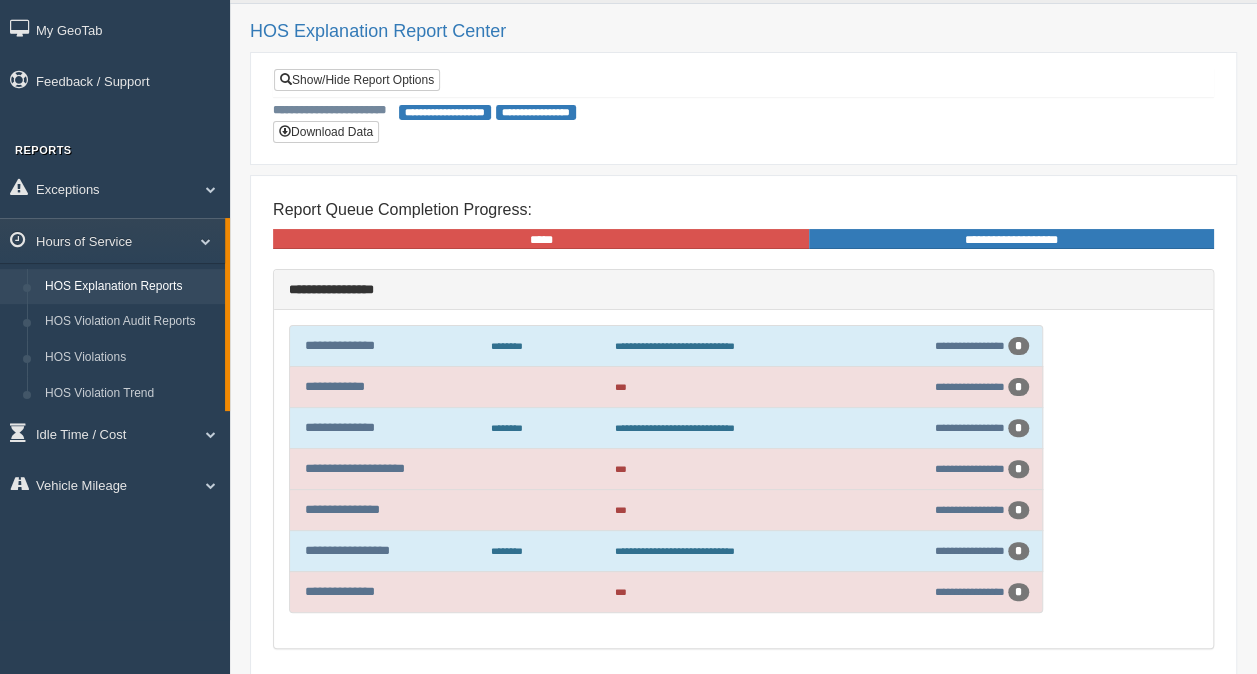 scroll, scrollTop: 100, scrollLeft: 0, axis: vertical 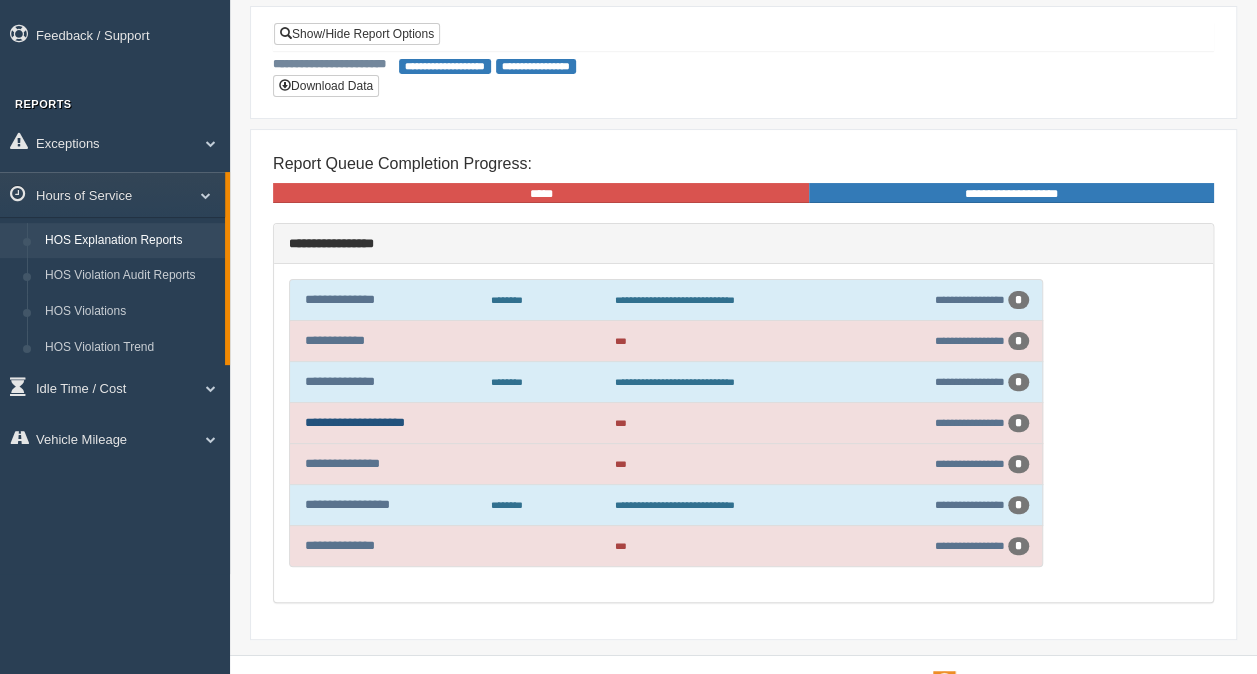 click on "**********" at bounding box center (355, 422) 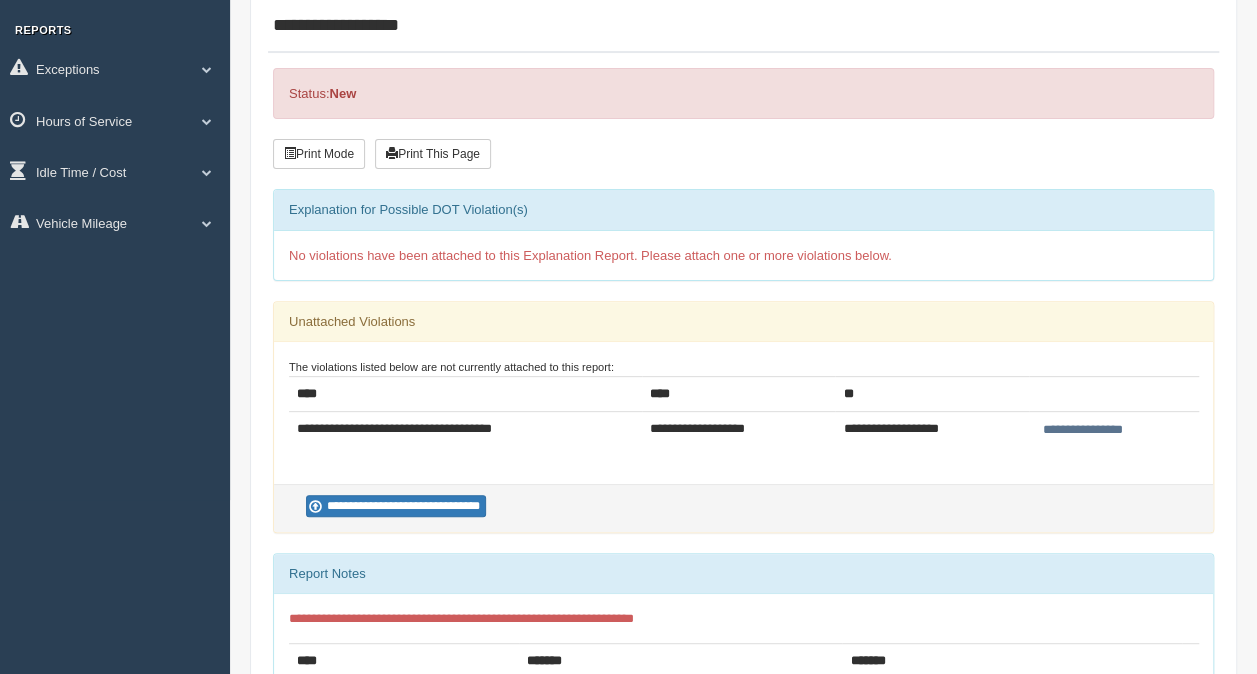 scroll, scrollTop: 200, scrollLeft: 0, axis: vertical 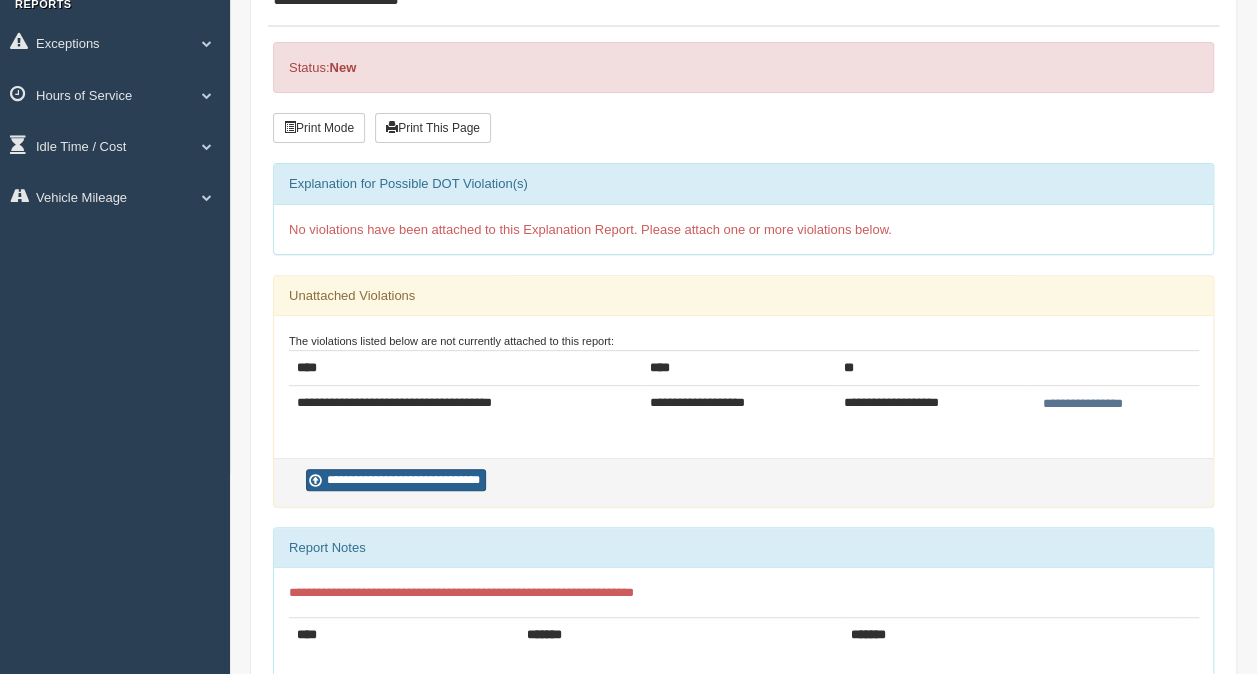 click on "**********" at bounding box center [396, 480] 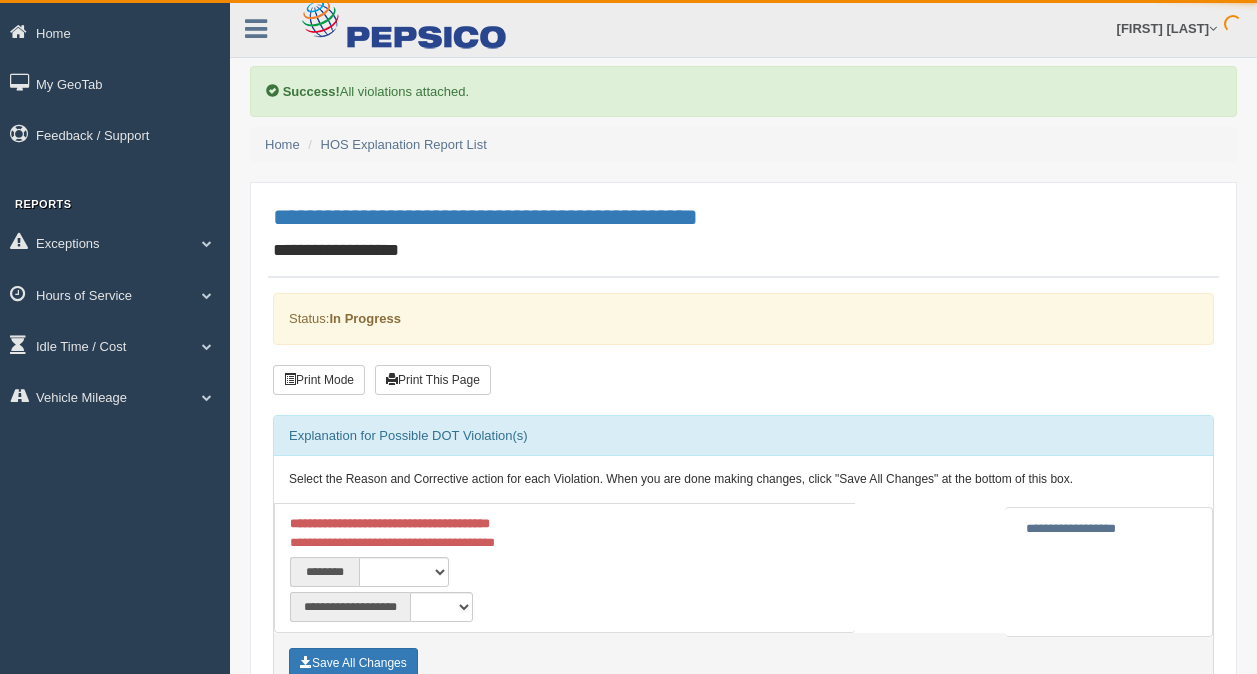 scroll, scrollTop: 0, scrollLeft: 0, axis: both 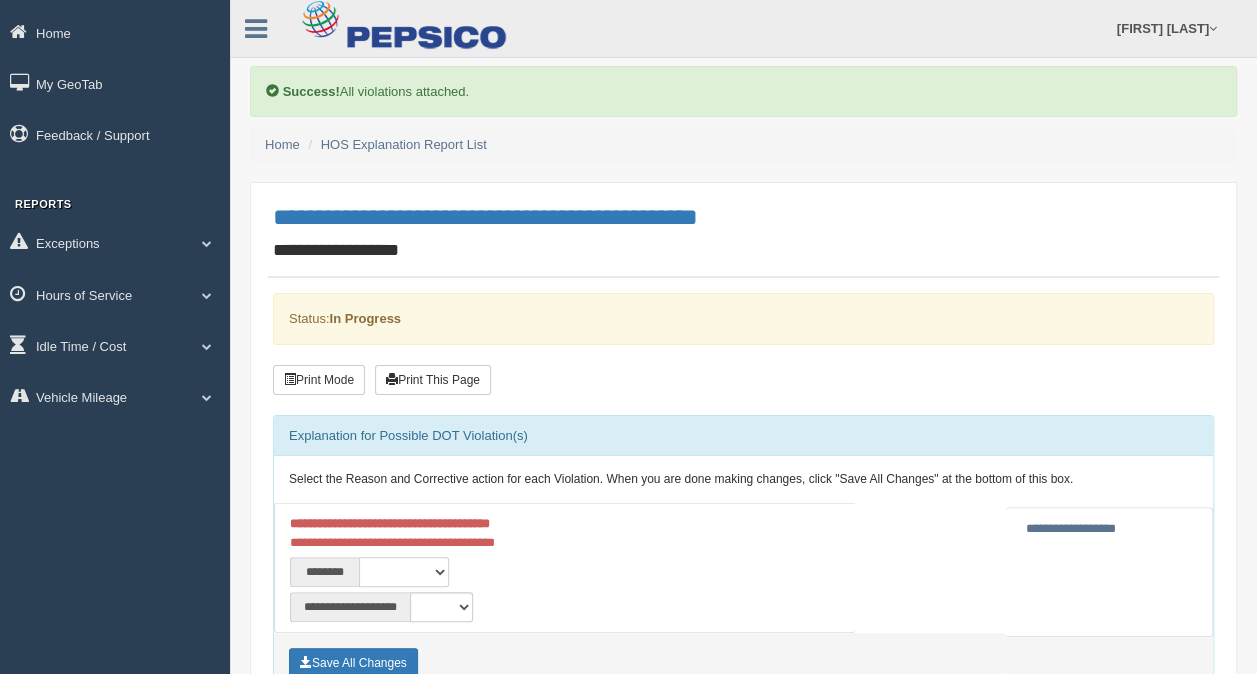 click on "**********" at bounding box center [404, 572] 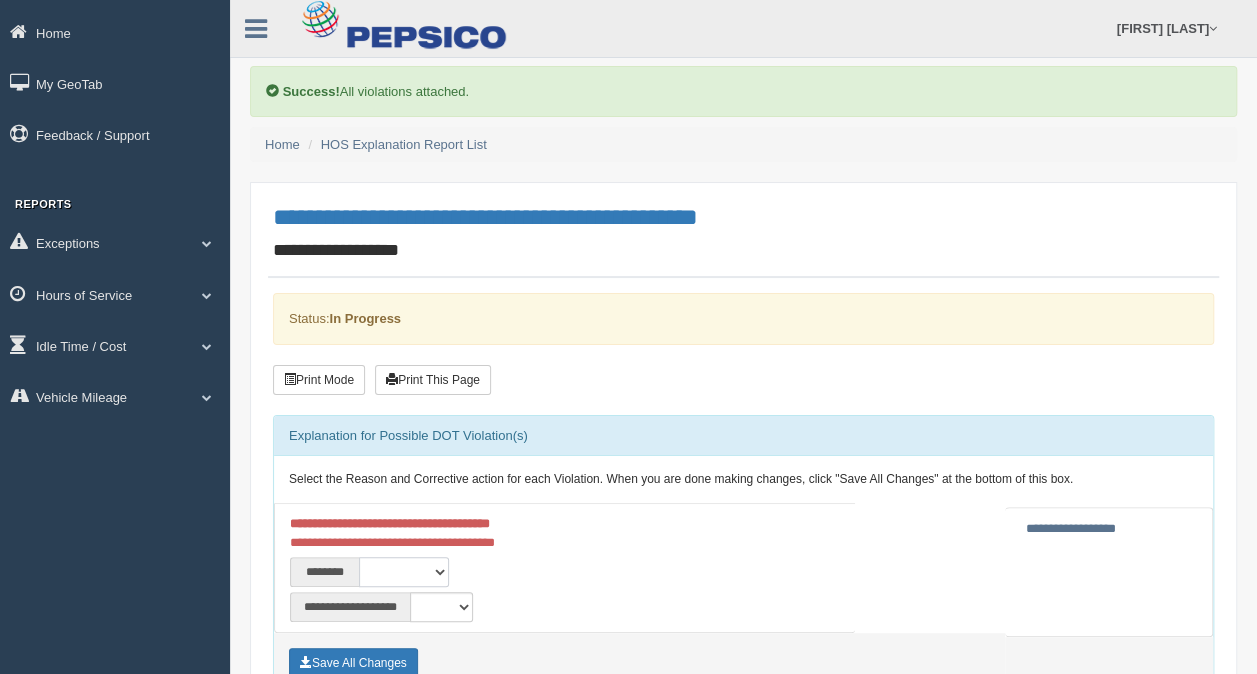 select on "***" 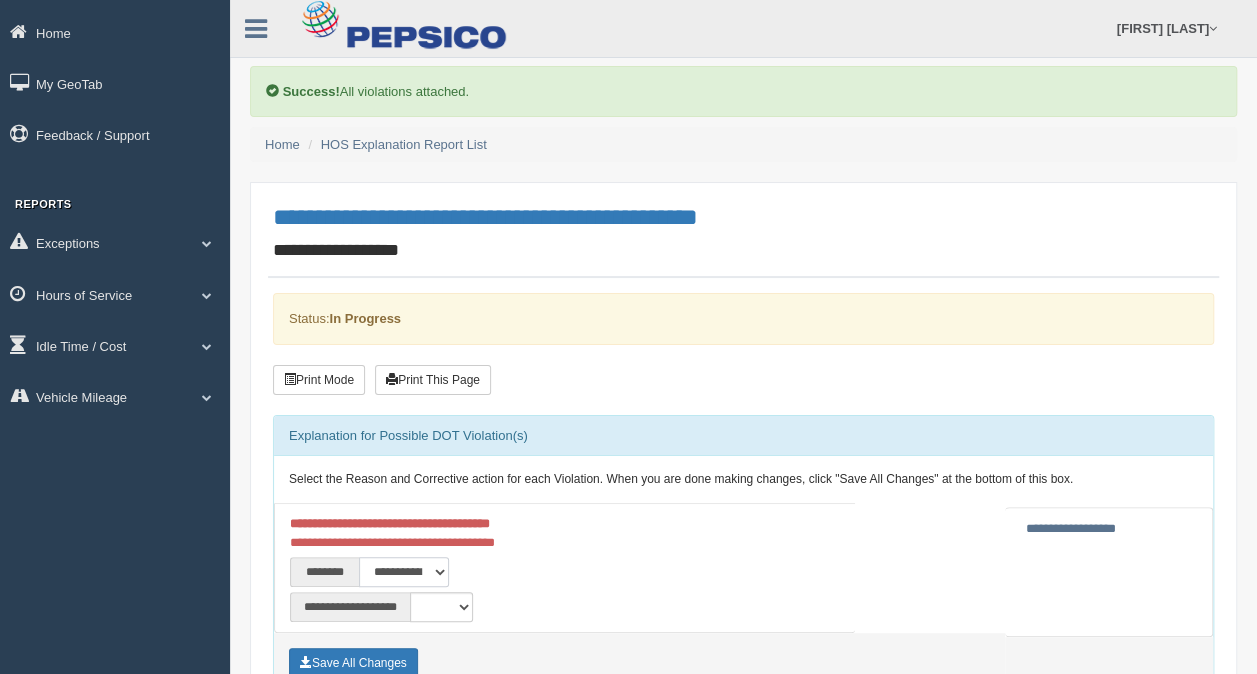 click on "**********" at bounding box center [404, 572] 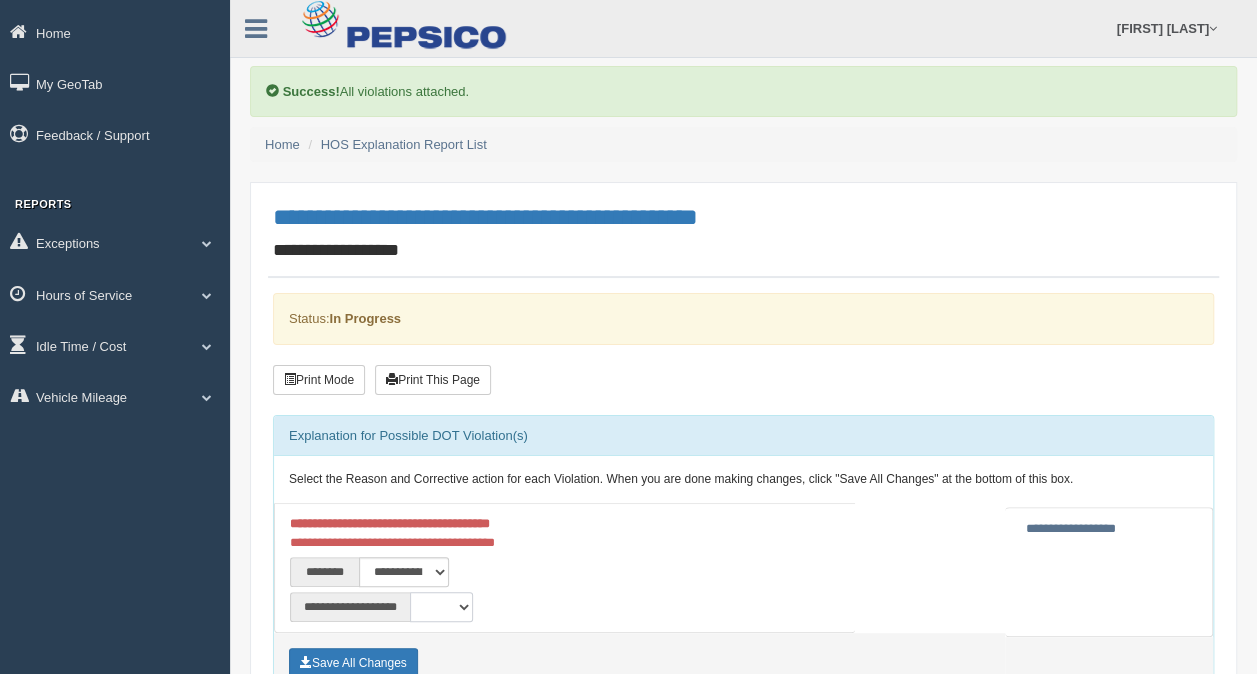 click on "**********" at bounding box center (441, 607) 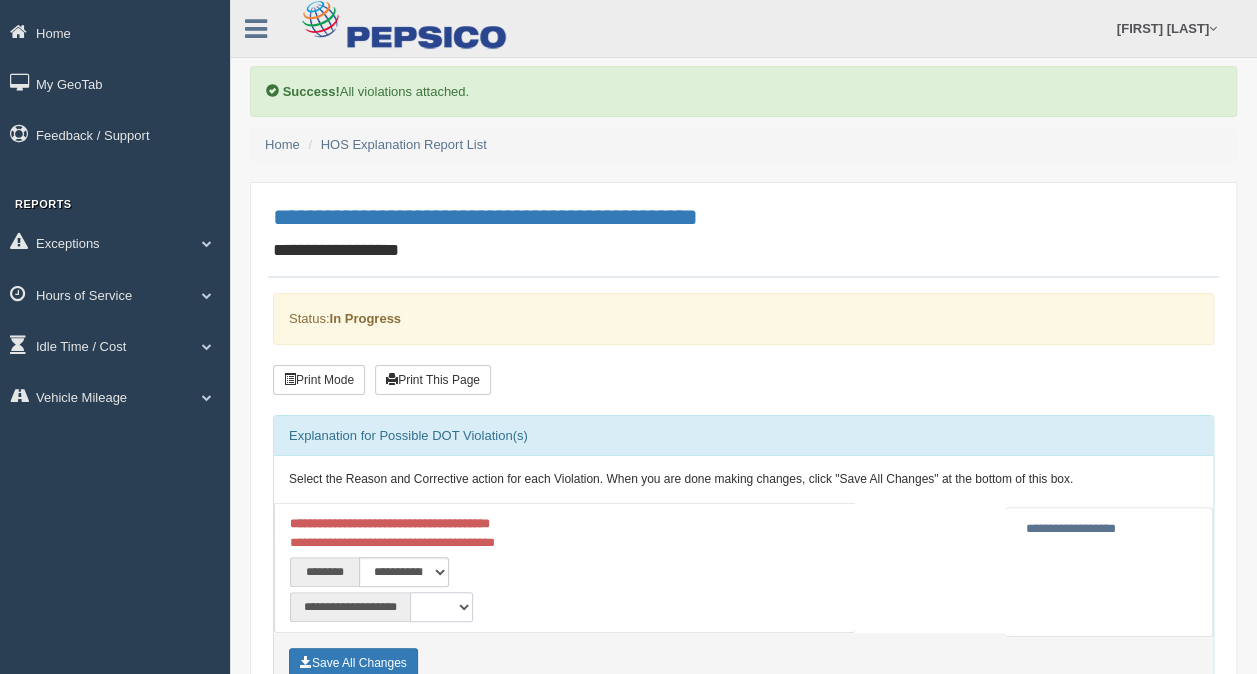 select on "*" 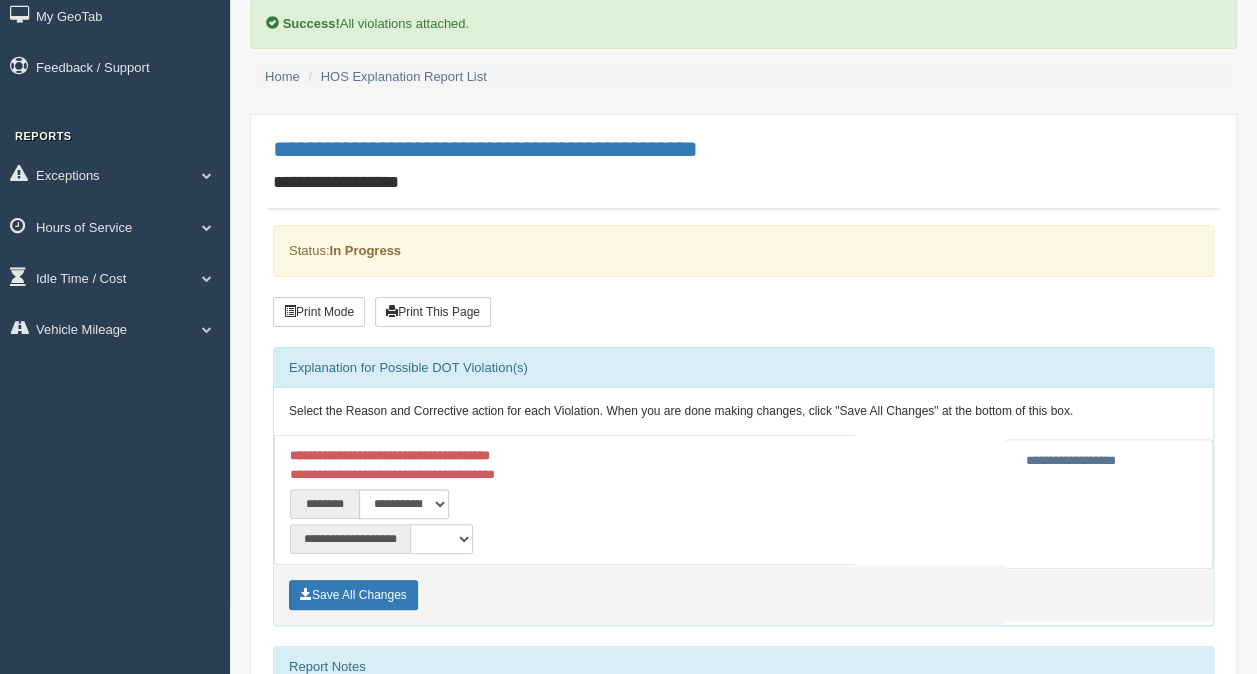 scroll, scrollTop: 100, scrollLeft: 0, axis: vertical 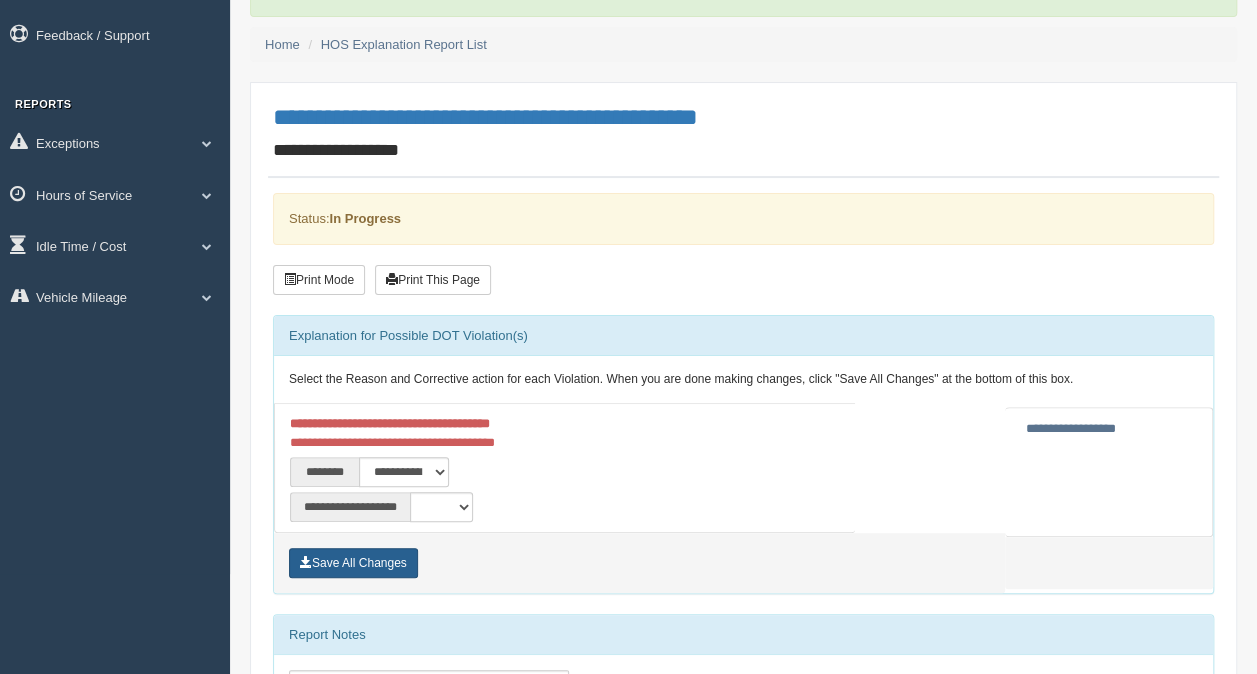 click on "Save All Changes" at bounding box center [353, 563] 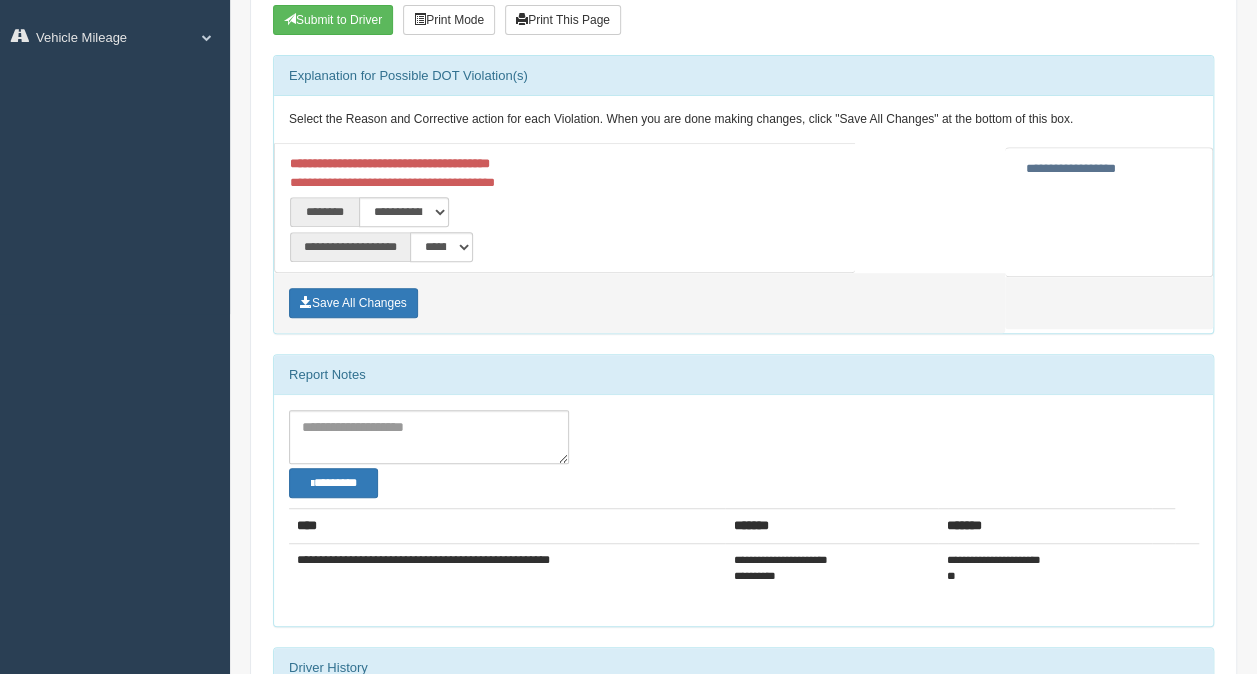 scroll, scrollTop: 400, scrollLeft: 0, axis: vertical 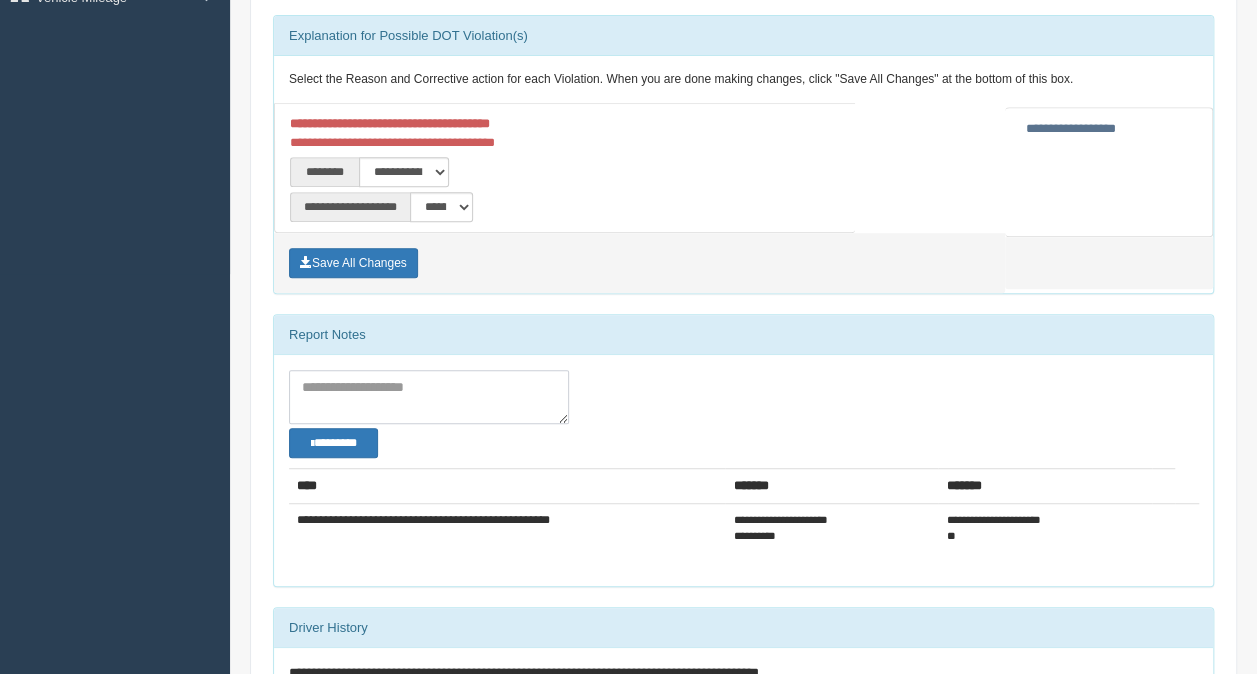 click at bounding box center [429, 397] 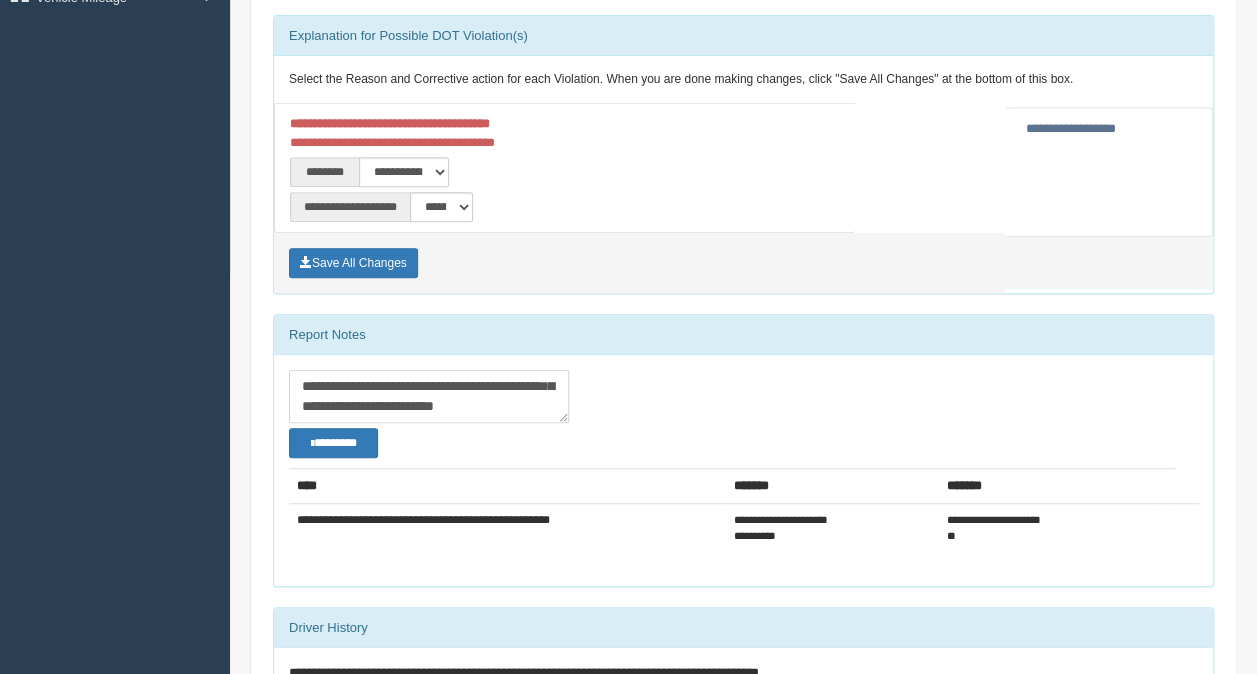 scroll, scrollTop: 92, scrollLeft: 0, axis: vertical 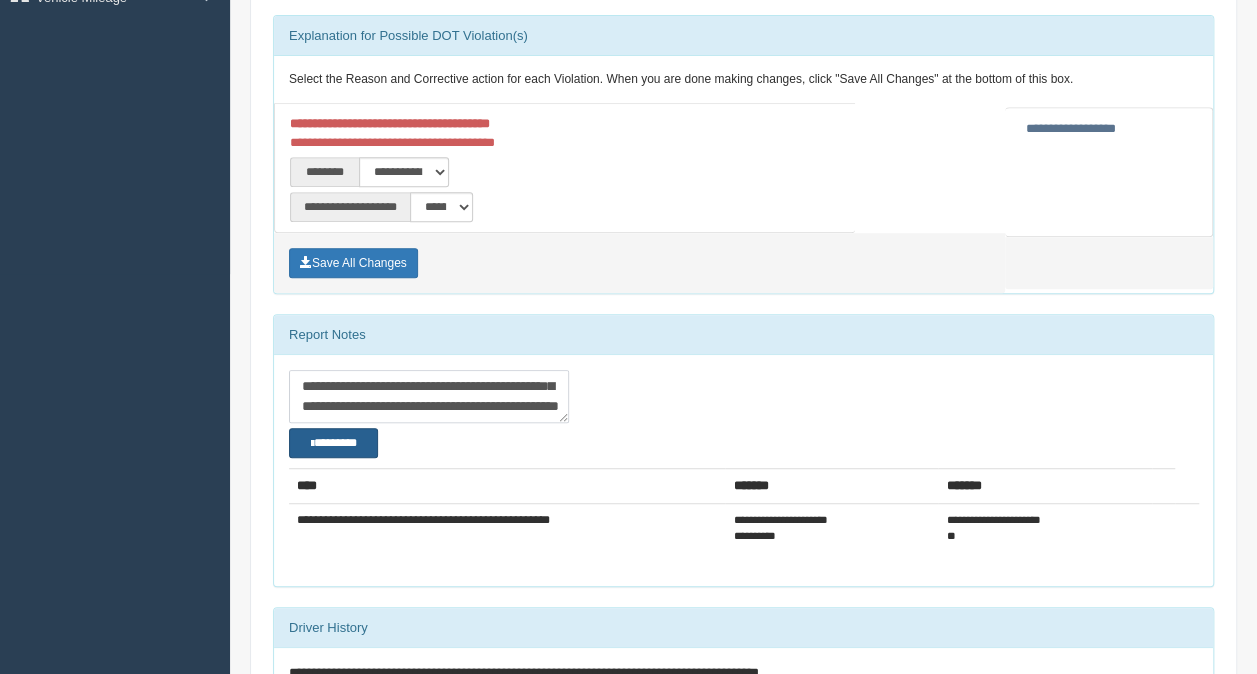 type on "**********" 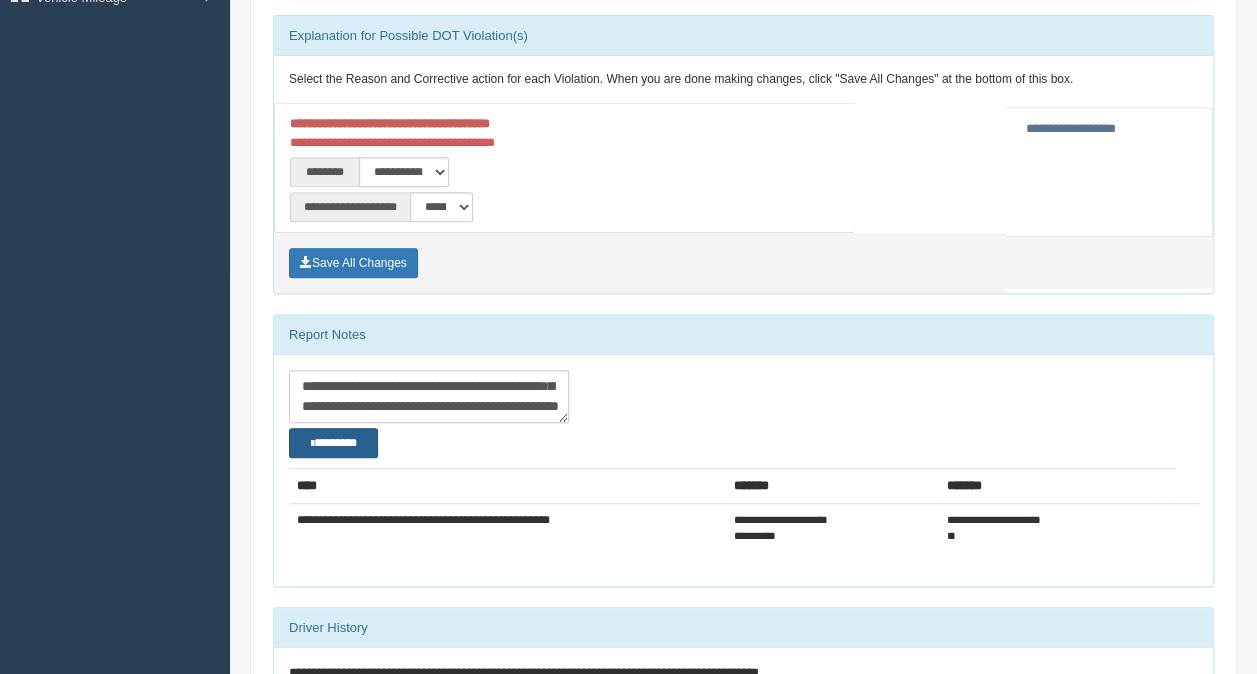click on "********" at bounding box center [333, 442] 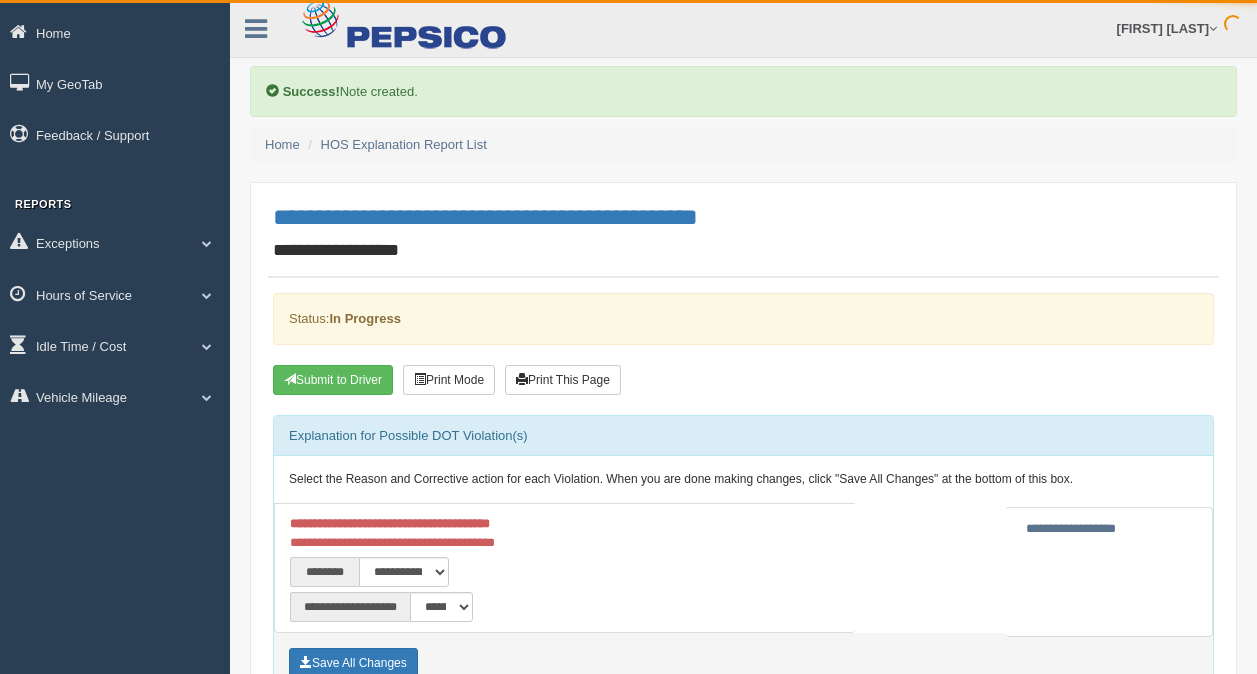 scroll, scrollTop: 0, scrollLeft: 0, axis: both 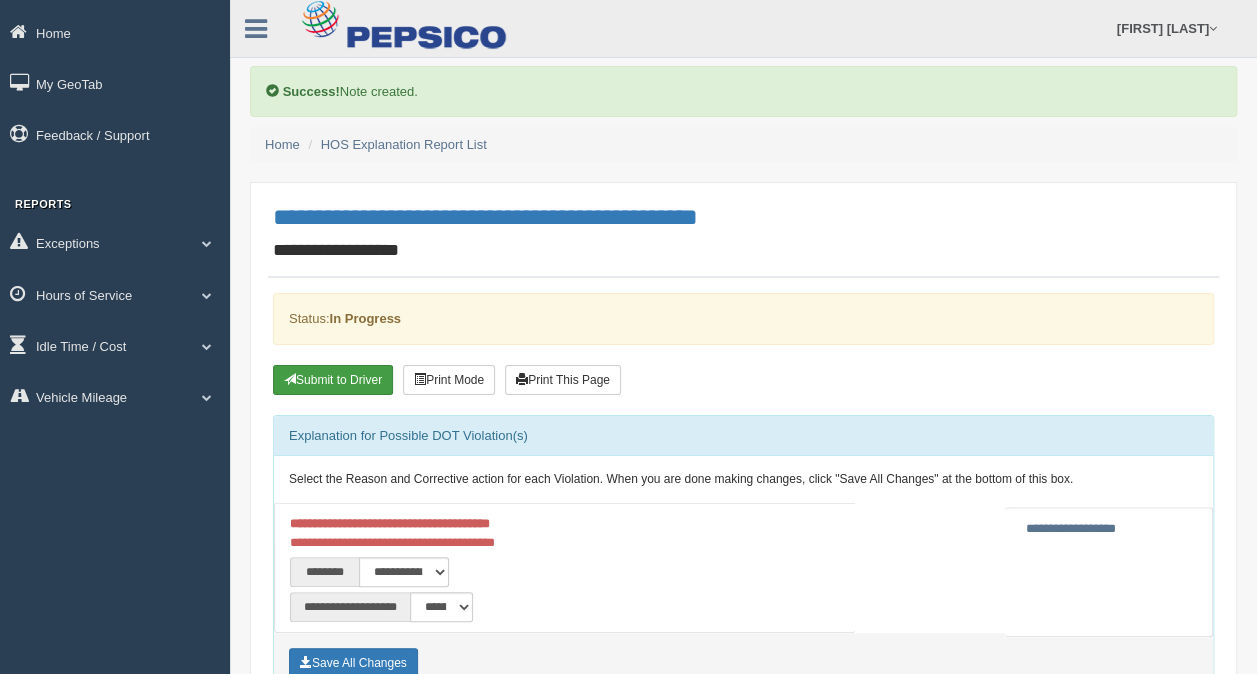 click on "Submit to Driver" at bounding box center [333, 380] 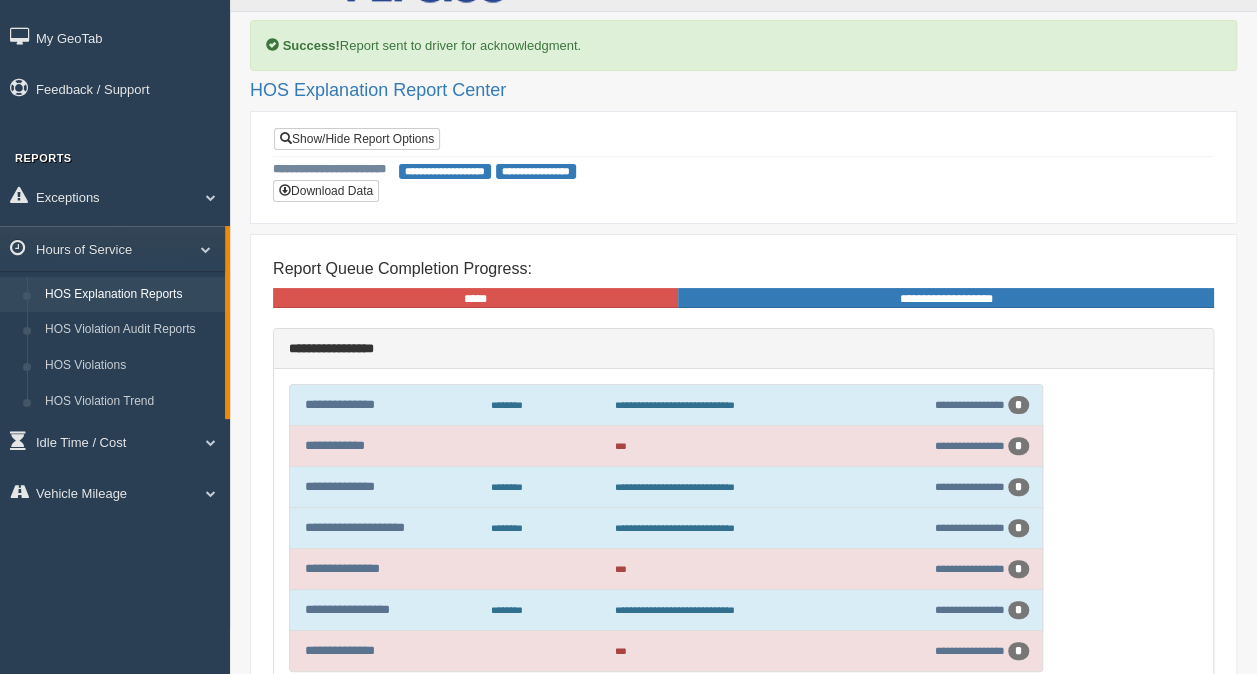 scroll, scrollTop: 0, scrollLeft: 0, axis: both 